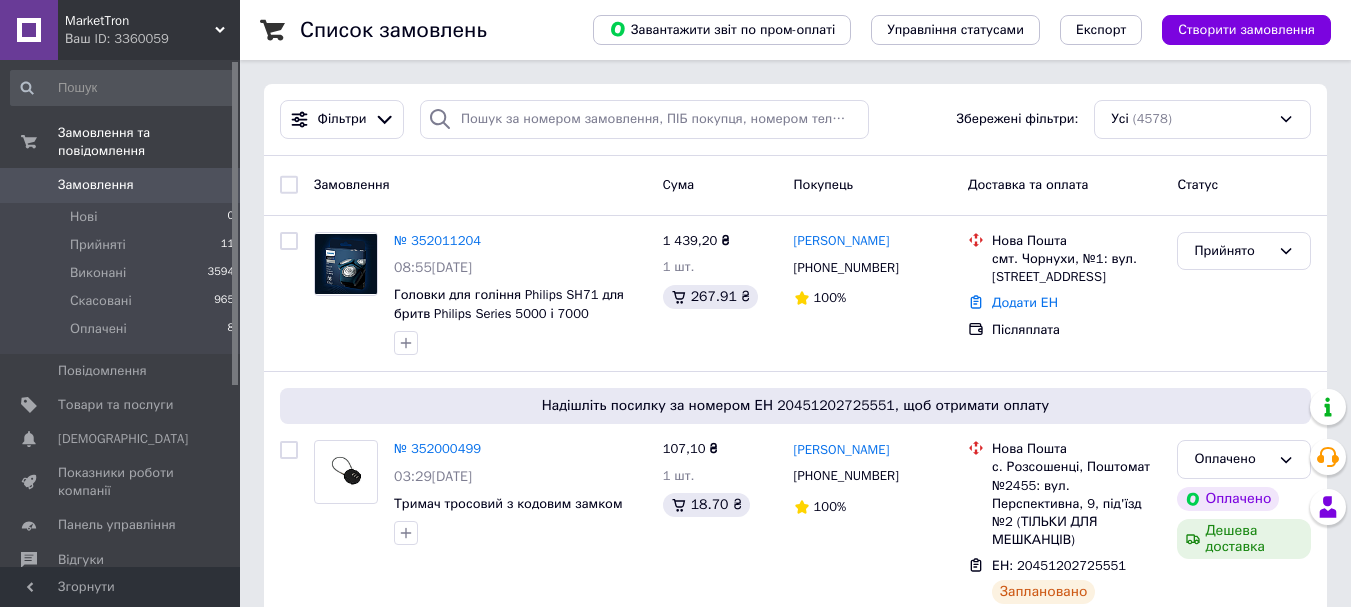 scroll, scrollTop: 0, scrollLeft: 0, axis: both 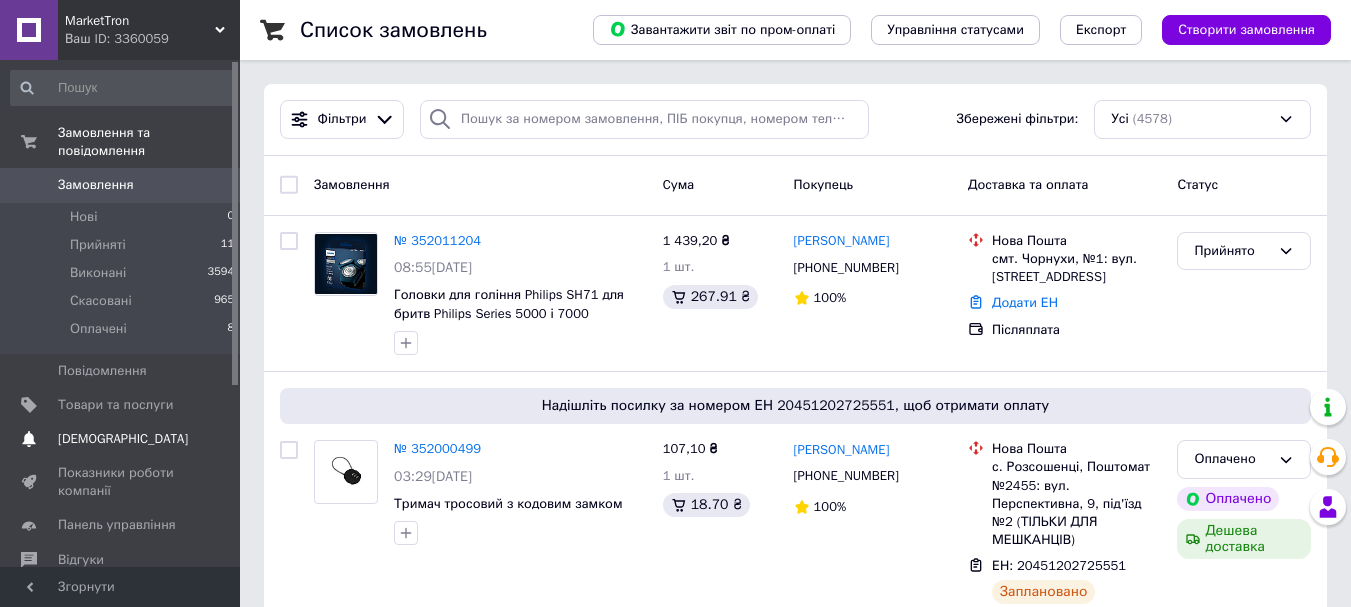 click on "[DEMOGRAPHIC_DATA]" at bounding box center (123, 439) 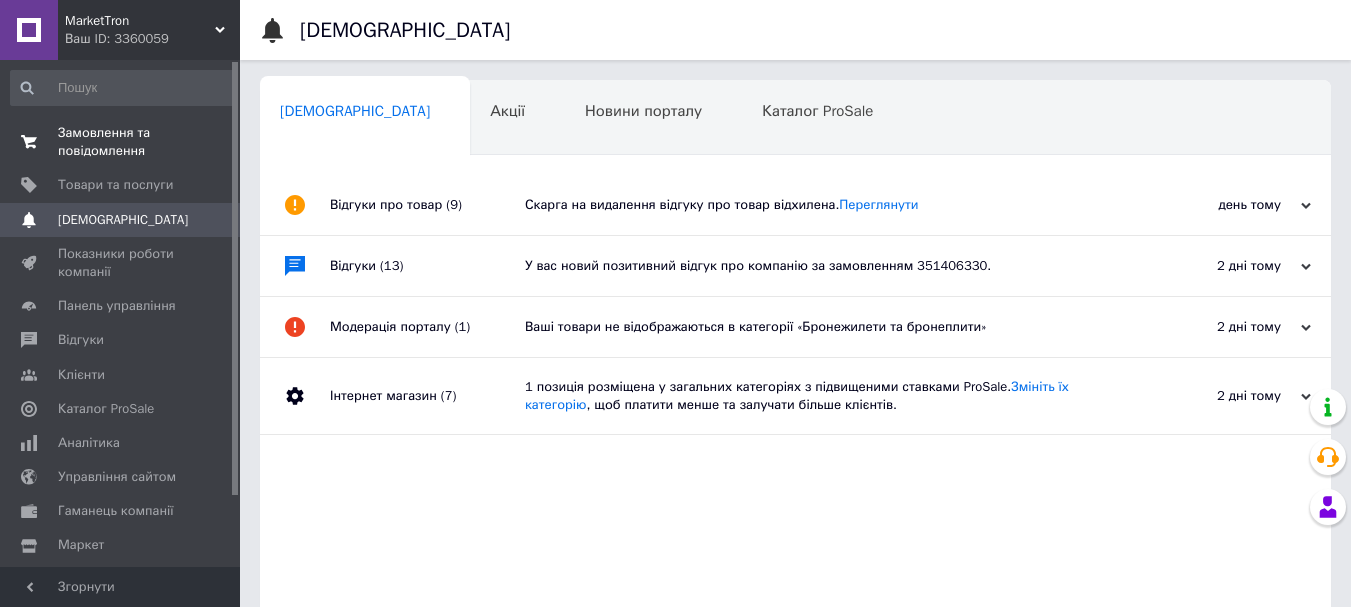 click on "Замовлення та повідомлення" at bounding box center (121, 142) 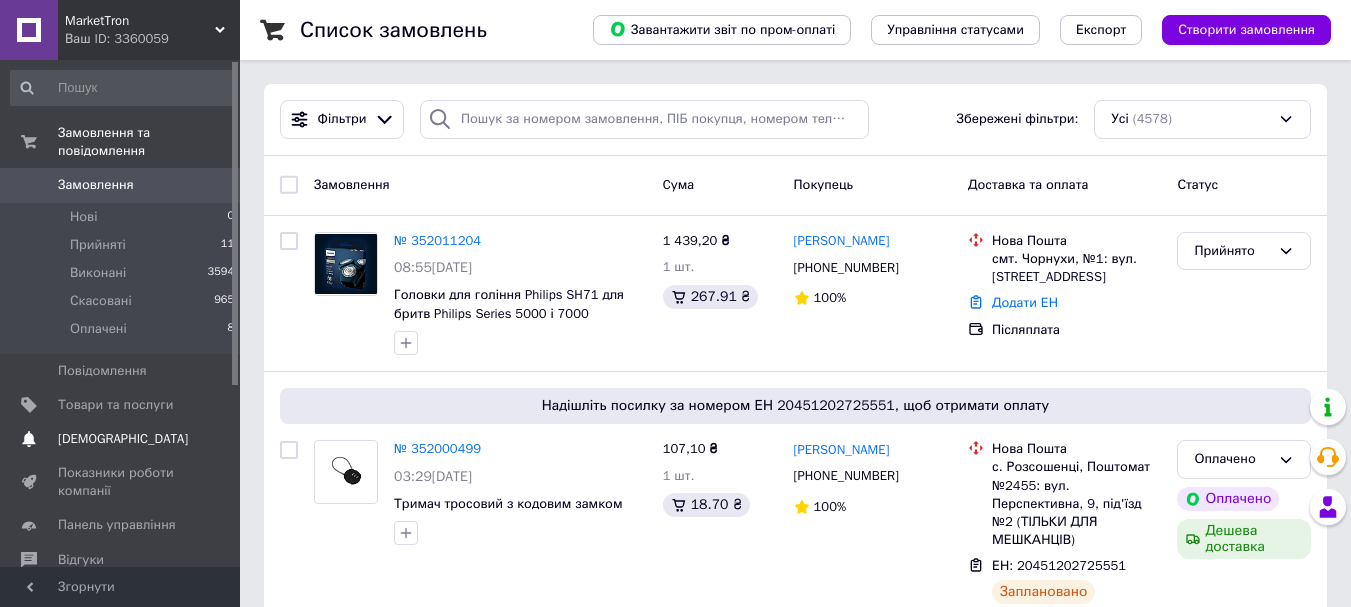 click on "[DEMOGRAPHIC_DATA]" at bounding box center (123, 439) 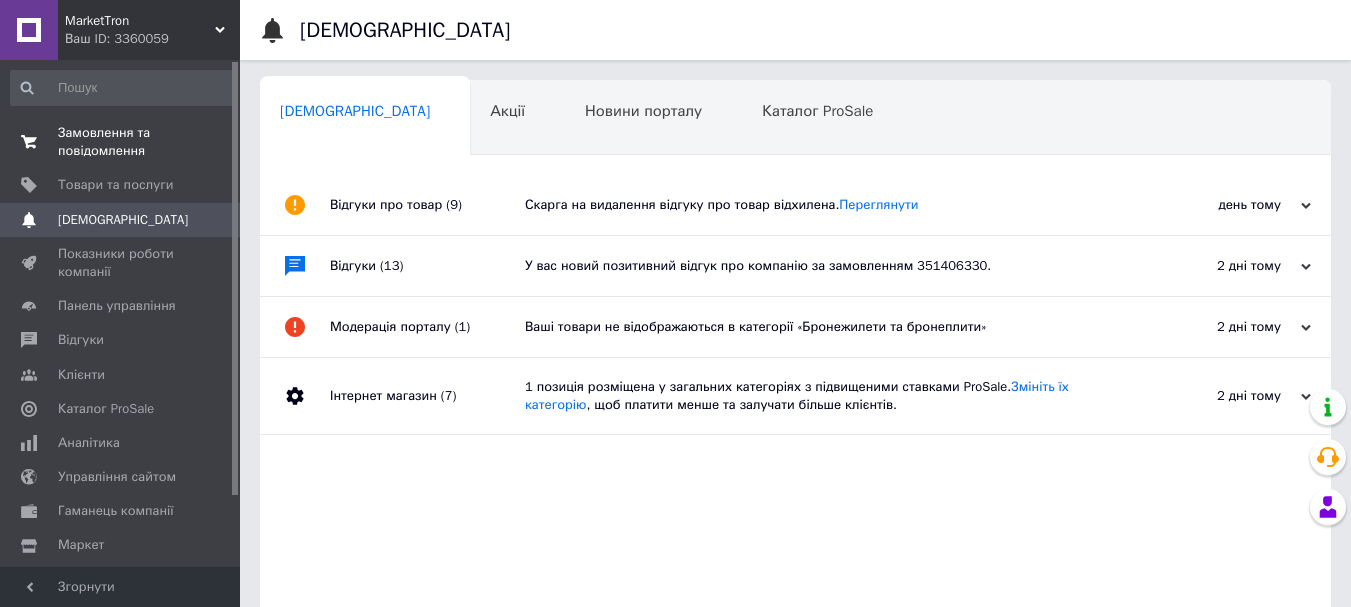 click on "Замовлення та повідомлення" at bounding box center [121, 142] 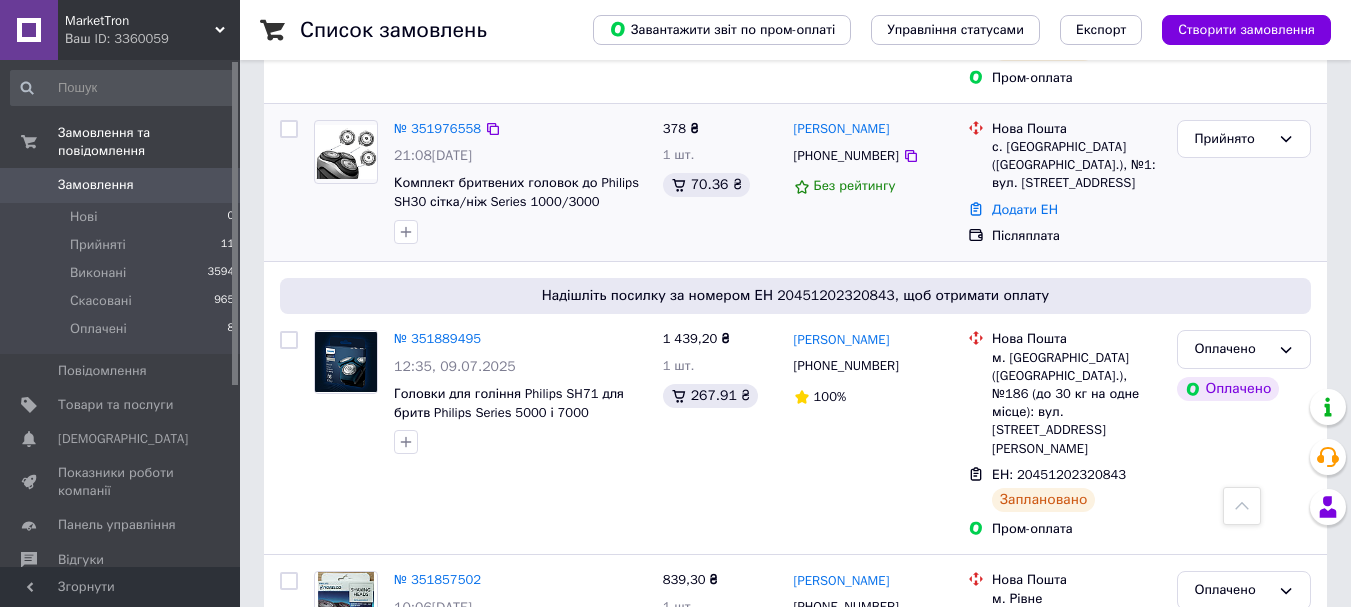 scroll, scrollTop: 1000, scrollLeft: 0, axis: vertical 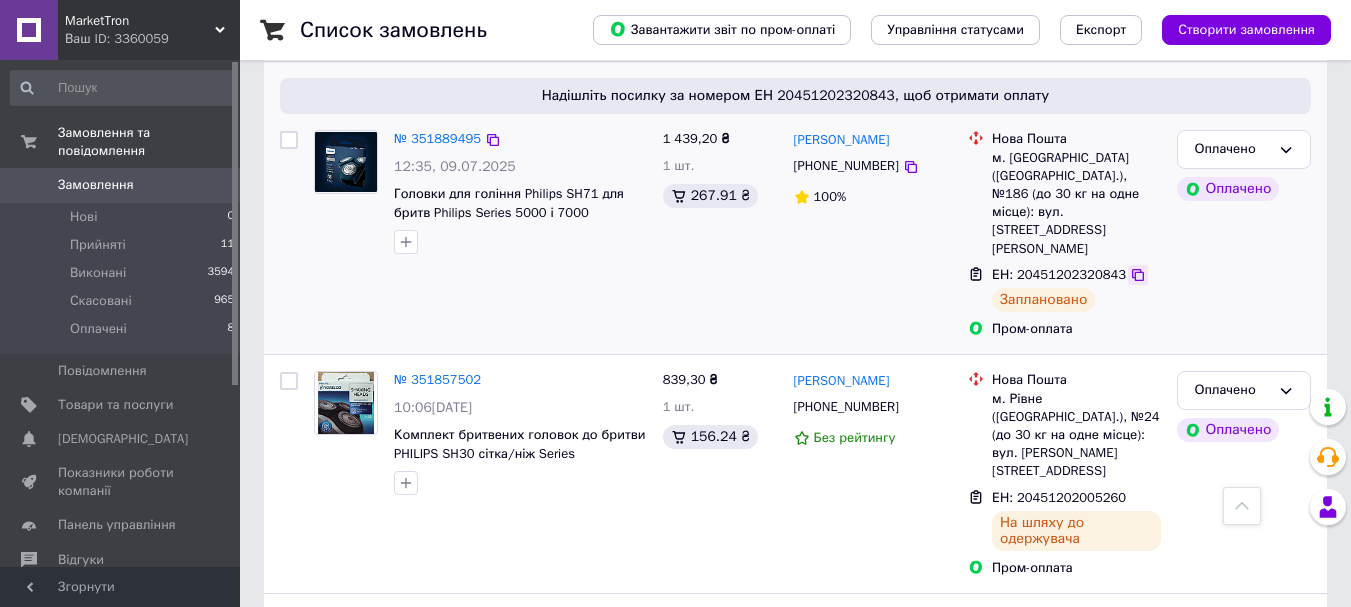 click 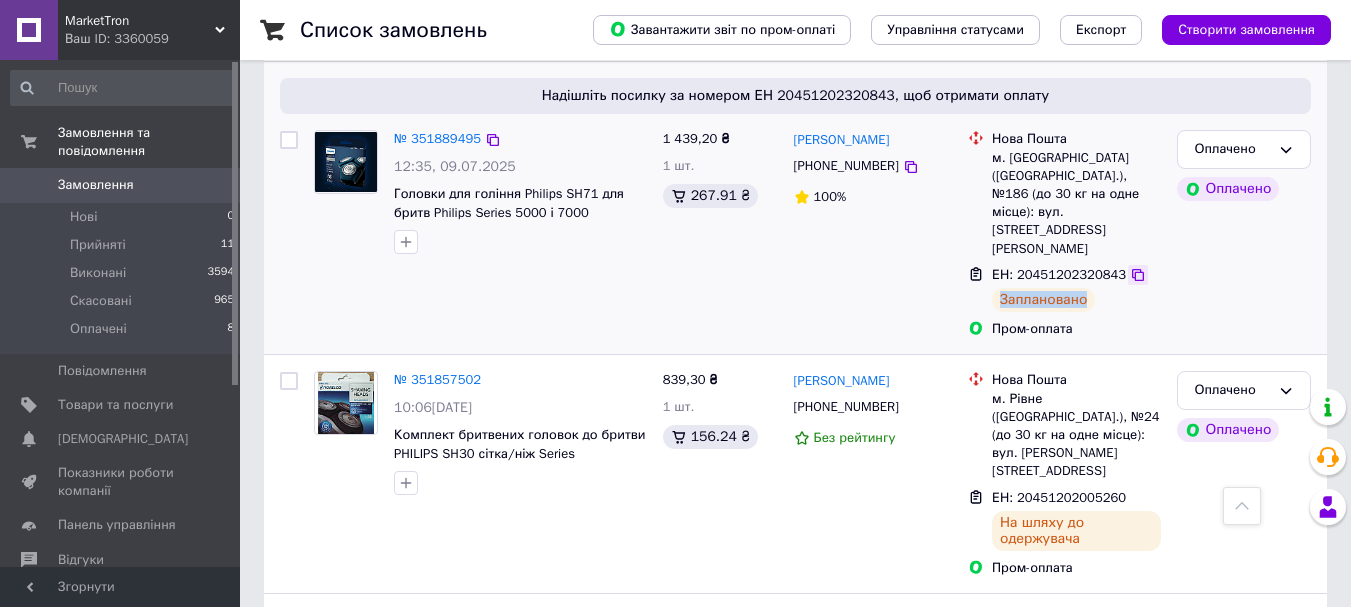click 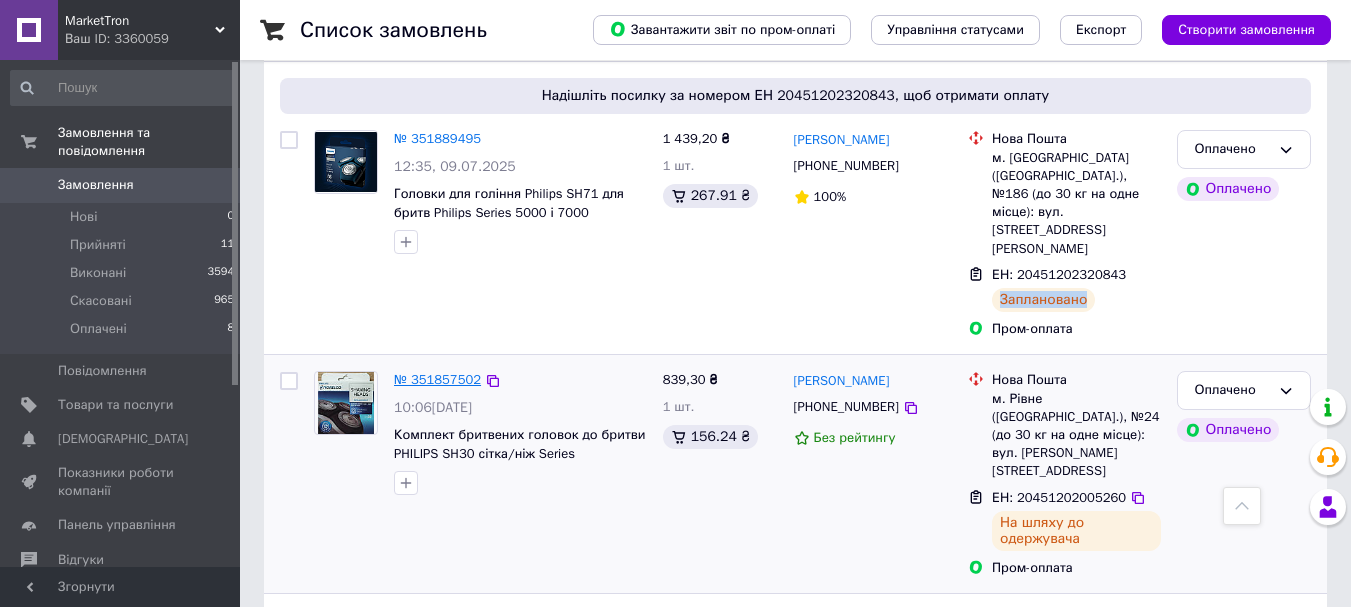 click on "№ 351857502" at bounding box center (437, 379) 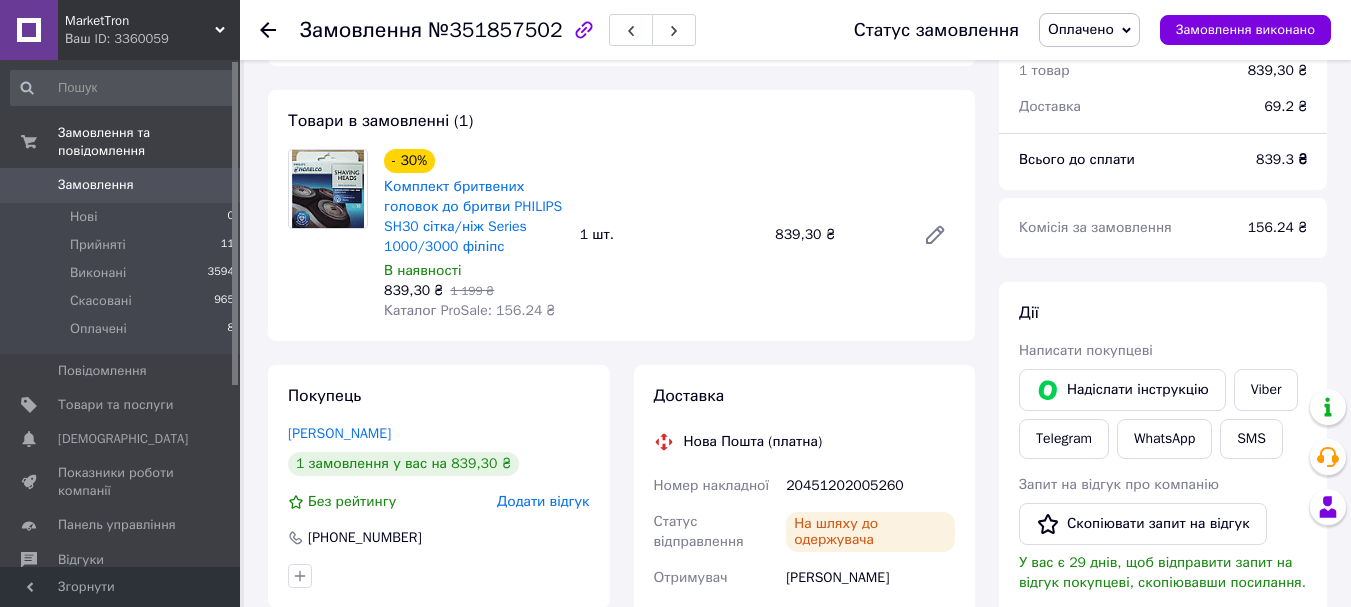 scroll, scrollTop: 100, scrollLeft: 0, axis: vertical 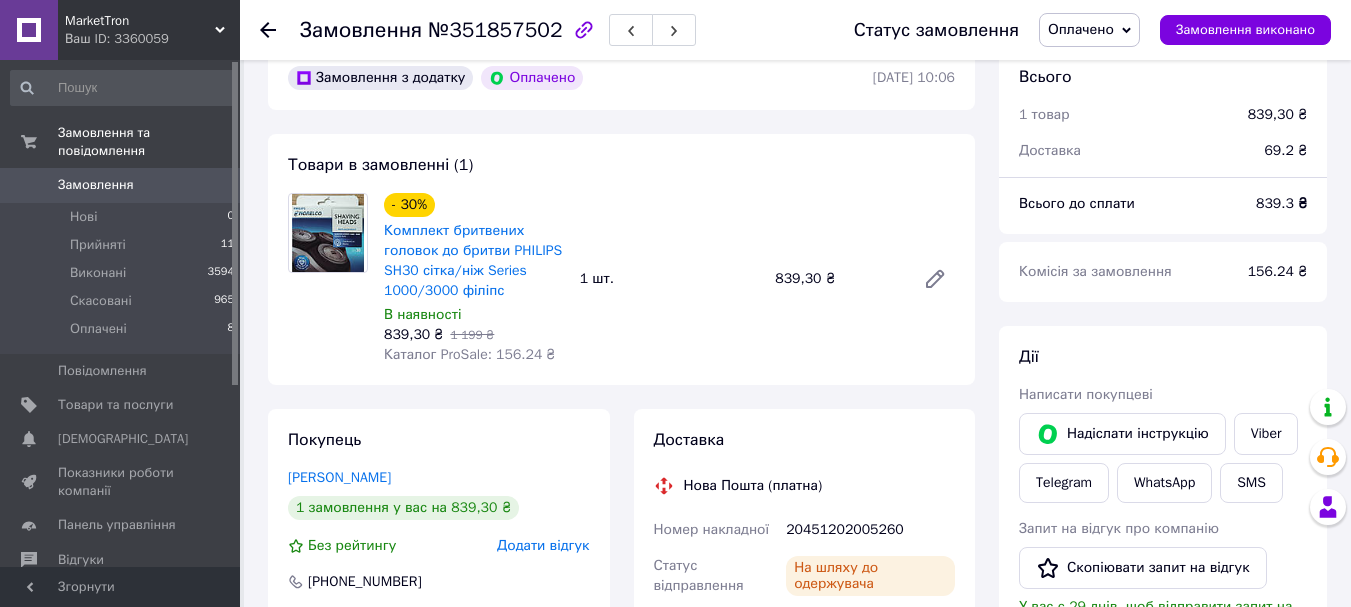click on "Замовлення" at bounding box center [96, 185] 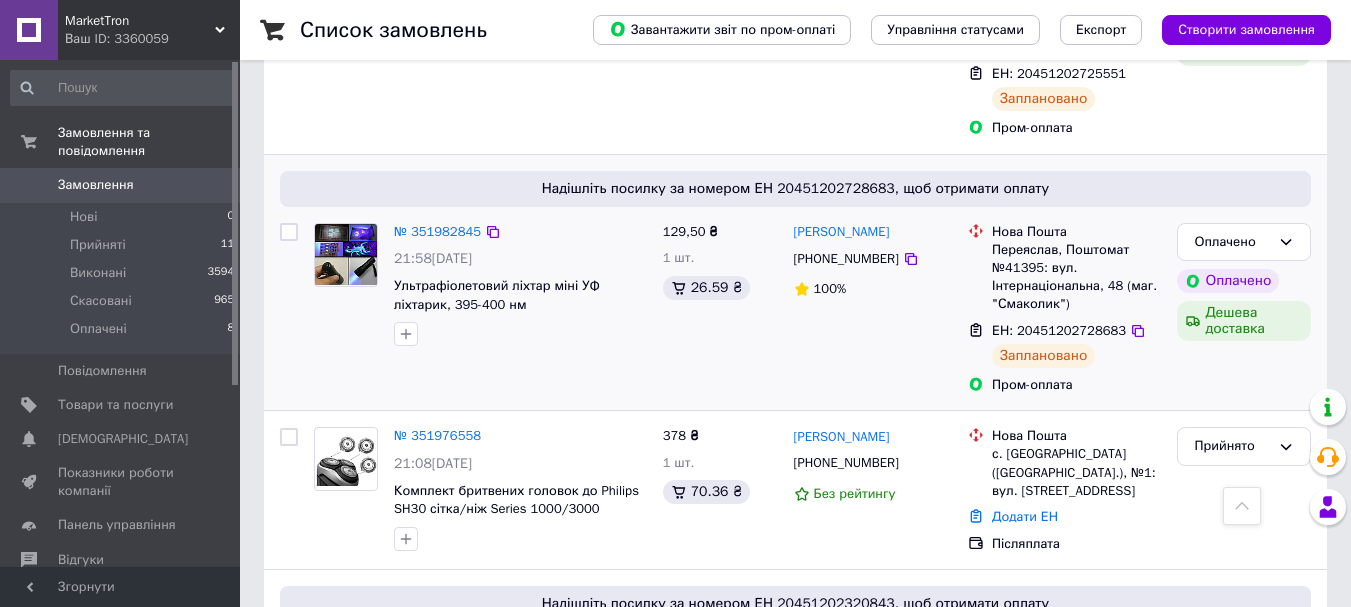 scroll, scrollTop: 700, scrollLeft: 0, axis: vertical 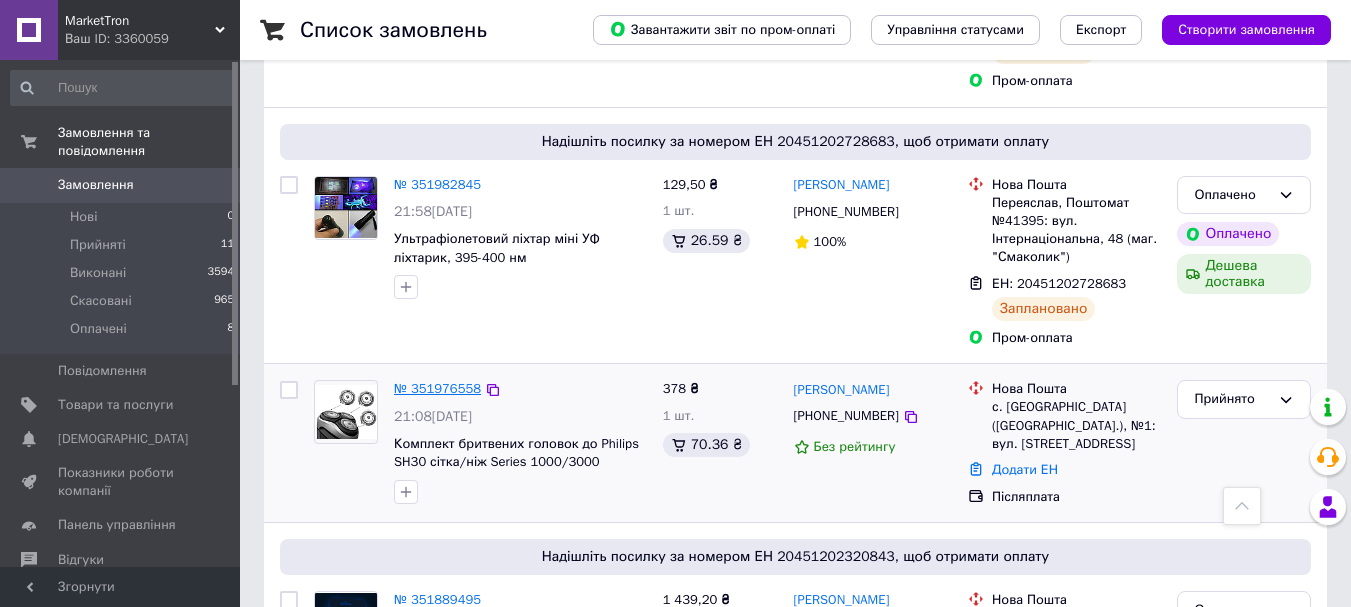 click on "№ 351976558" at bounding box center (437, 388) 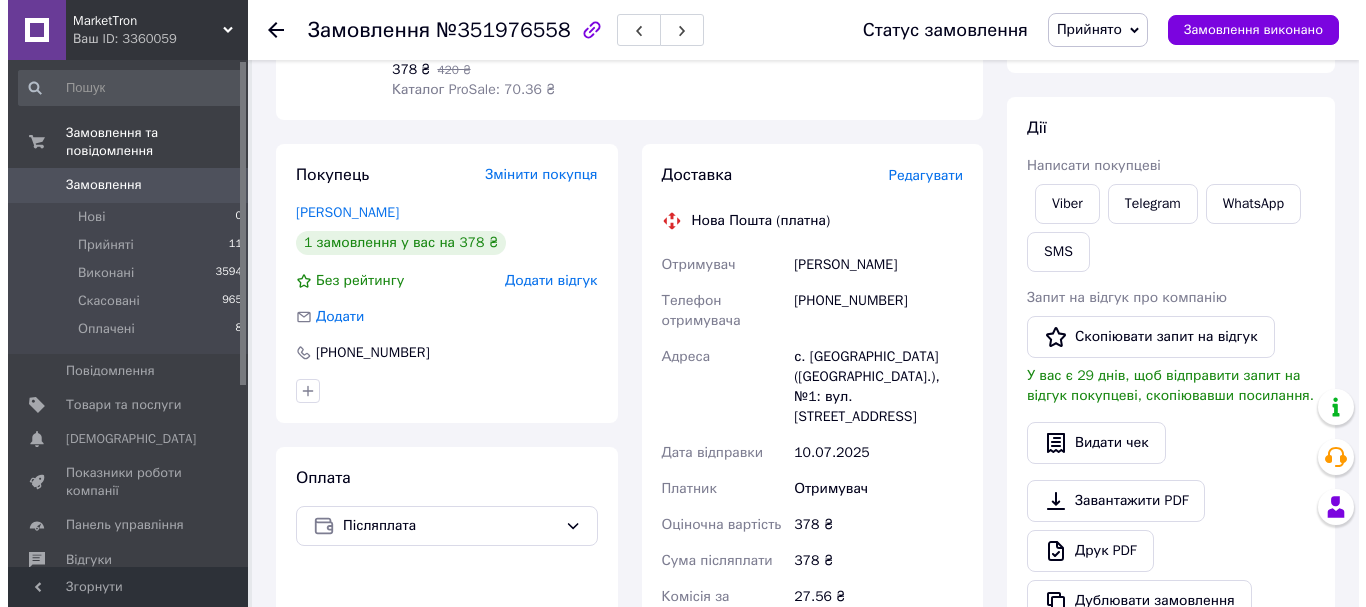 scroll, scrollTop: 300, scrollLeft: 0, axis: vertical 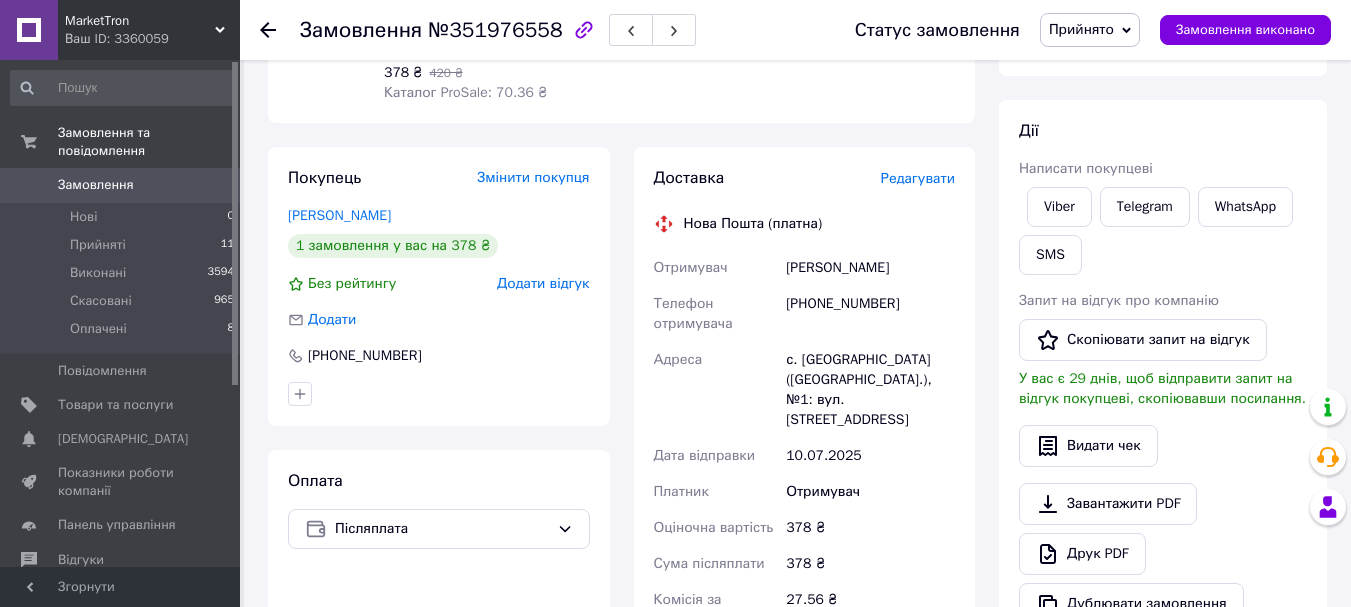 click on "Редагувати" at bounding box center (918, 178) 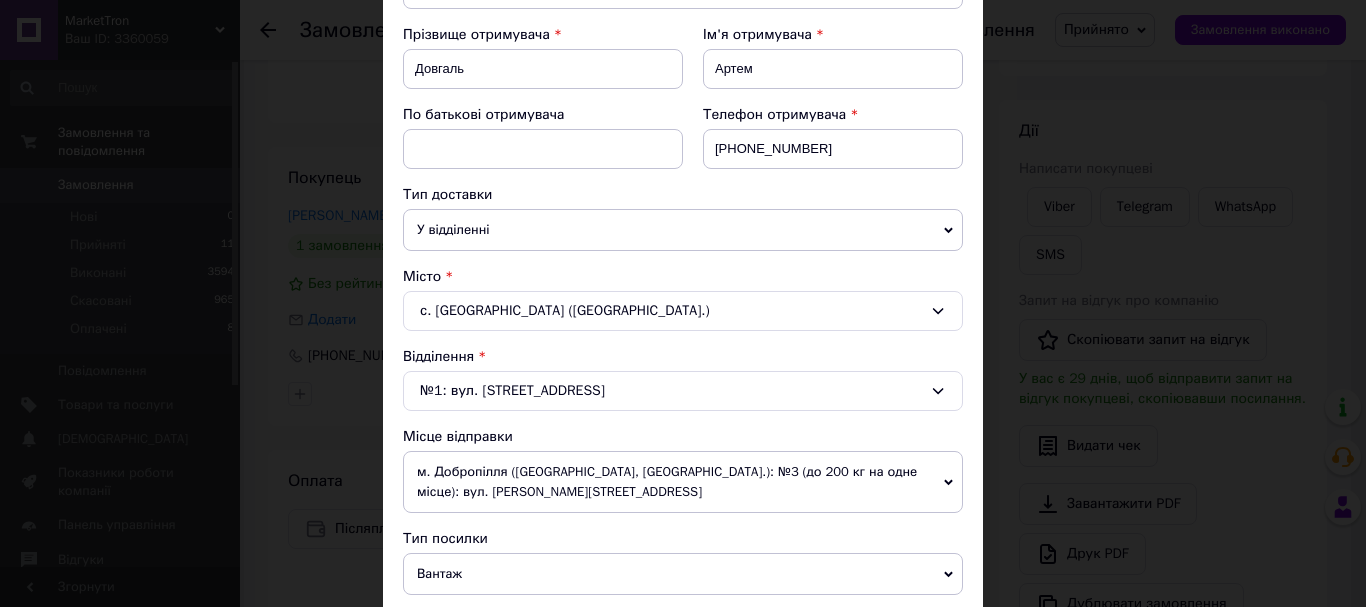scroll, scrollTop: 400, scrollLeft: 0, axis: vertical 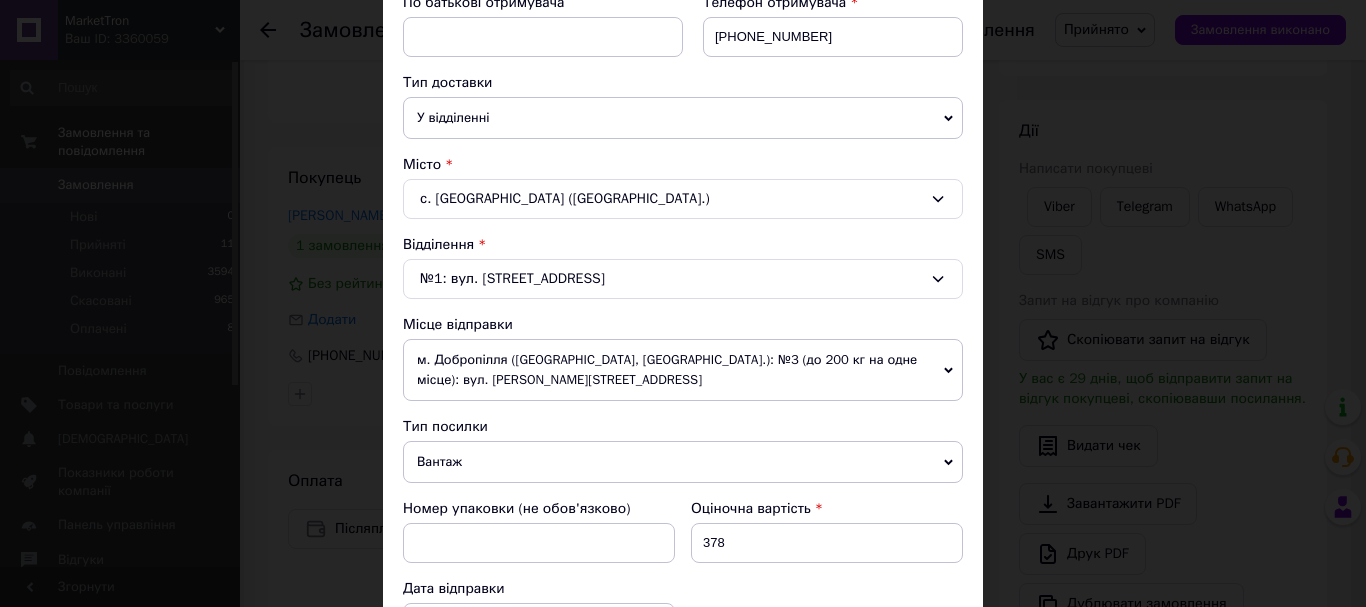 click on "Вантаж" at bounding box center (683, 462) 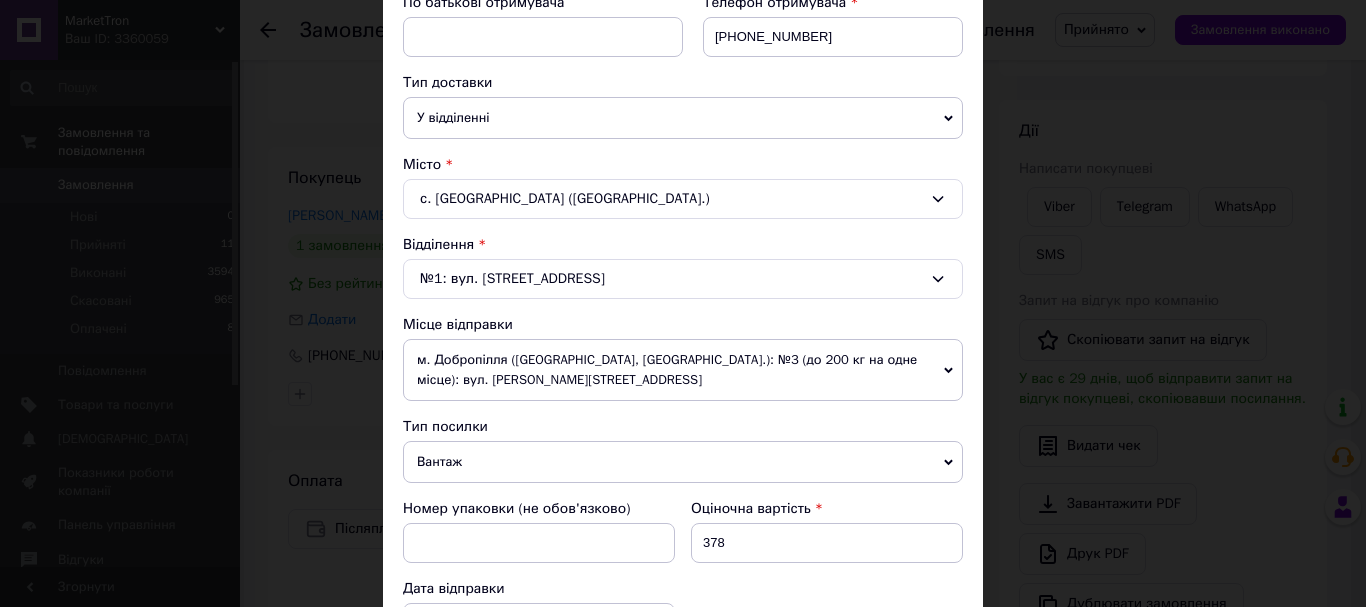 click on "Платник Отримувач Відправник Прізвище отримувача [PERSON_NAME] Ім'я отримувача [PERSON_NAME] По батькові отримувача Телефон отримувача [PHONE_NUMBER] Тип доставки У відділенні Кур'єром В поштоматі Місто с. [GEOGRAPHIC_DATA] ([GEOGRAPHIC_DATA].) Відділення №1: вул. Шкільна, 12 Місце відправки м. Добропілля ([GEOGRAPHIC_DATA], [GEOGRAPHIC_DATA].): №3 (до 200 кг на одне місце): вул. [PERSON_NAME], 41 Немає збігів. Спробуйте змінити умови пошуку Додати ще місце відправки Тип посилки Вантаж Документи Номер упаковки (не обов'язково) Оціночна вартість 378 Дата відправки [DATE] < 2025 > < Июль > Пн Вт Ср Чт Пт Сб Вс 30 1 2 3 4 5 6 7 8 9 10 11" at bounding box center (683, 535) 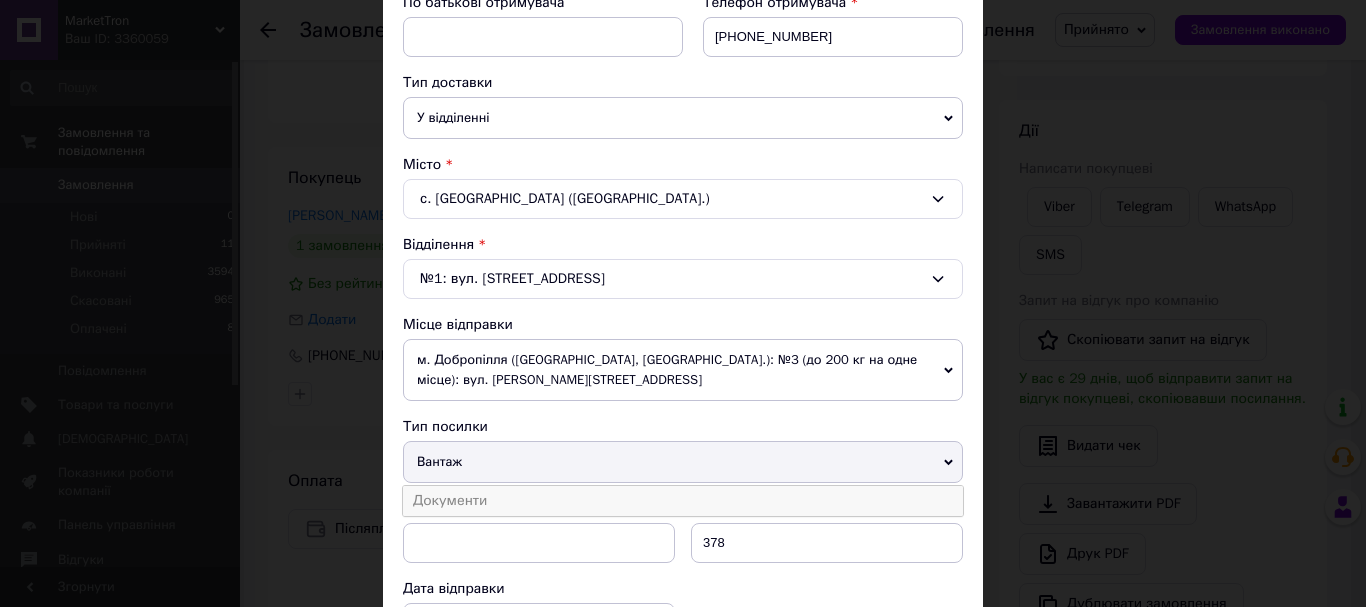 click on "Документи" at bounding box center (683, 501) 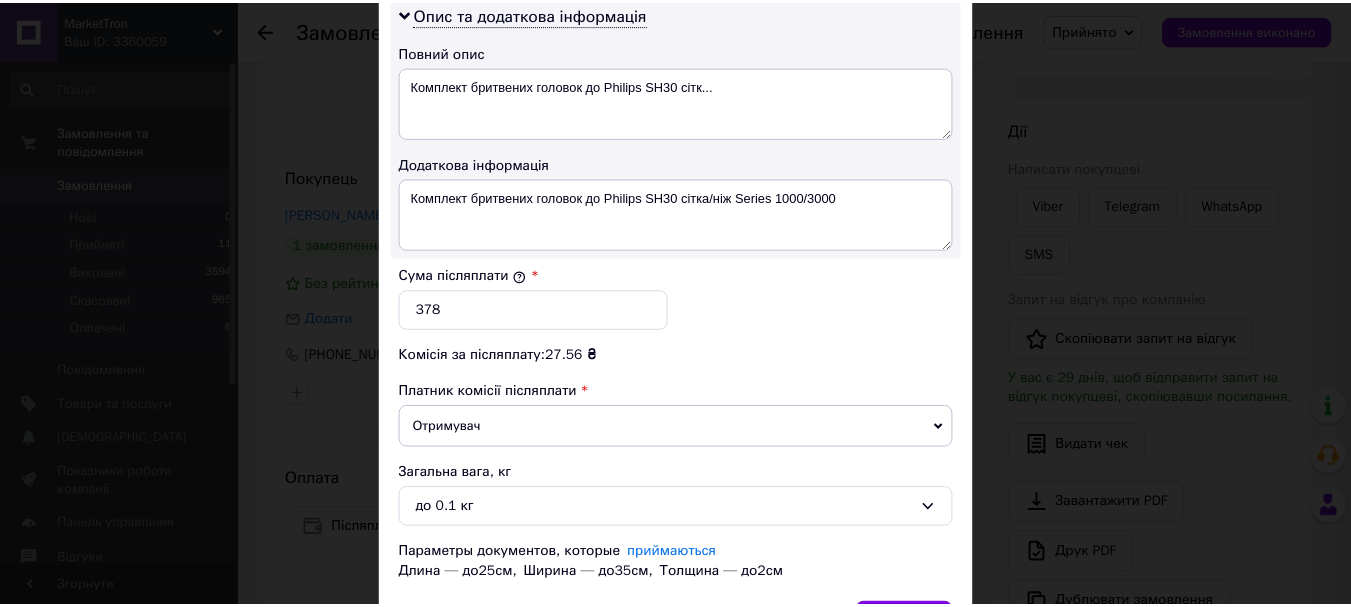 scroll, scrollTop: 1183, scrollLeft: 0, axis: vertical 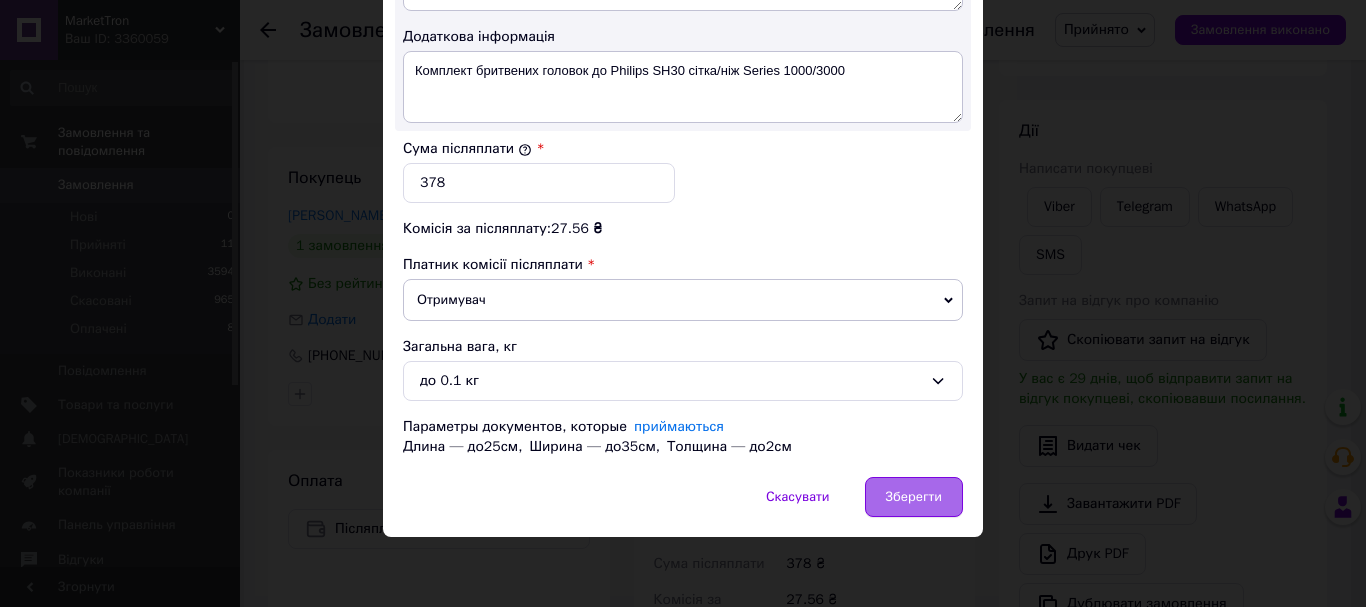 drag, startPoint x: 927, startPoint y: 488, endPoint x: 885, endPoint y: 504, distance: 44.94441 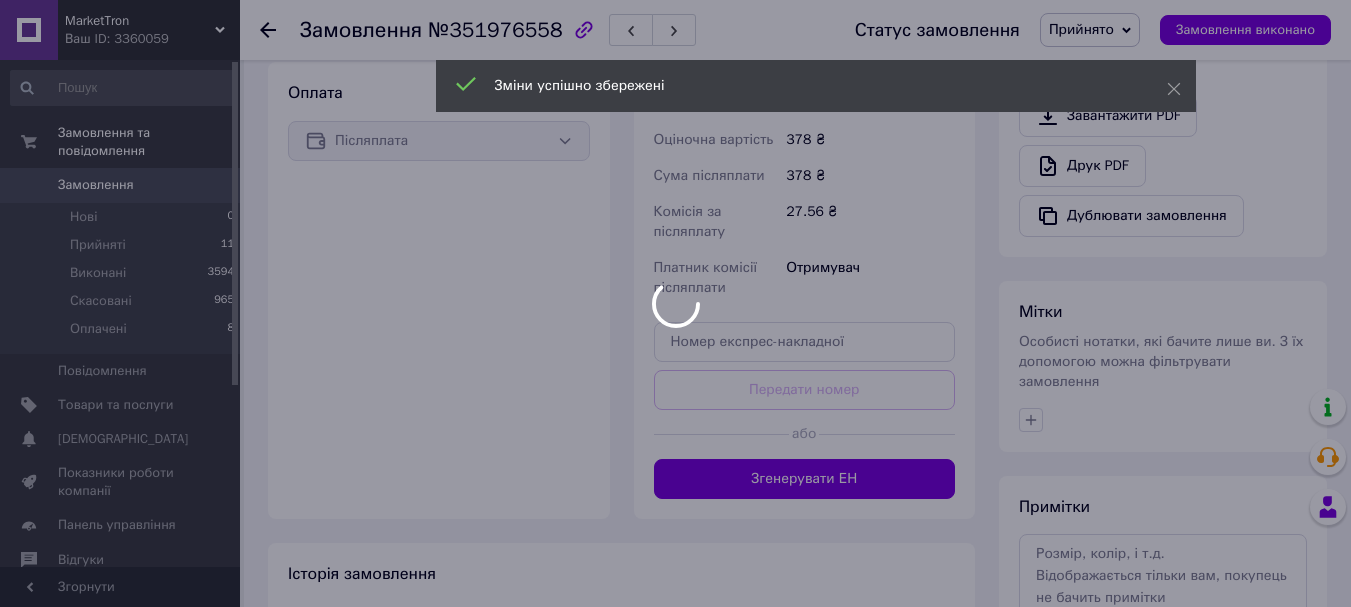 scroll, scrollTop: 700, scrollLeft: 0, axis: vertical 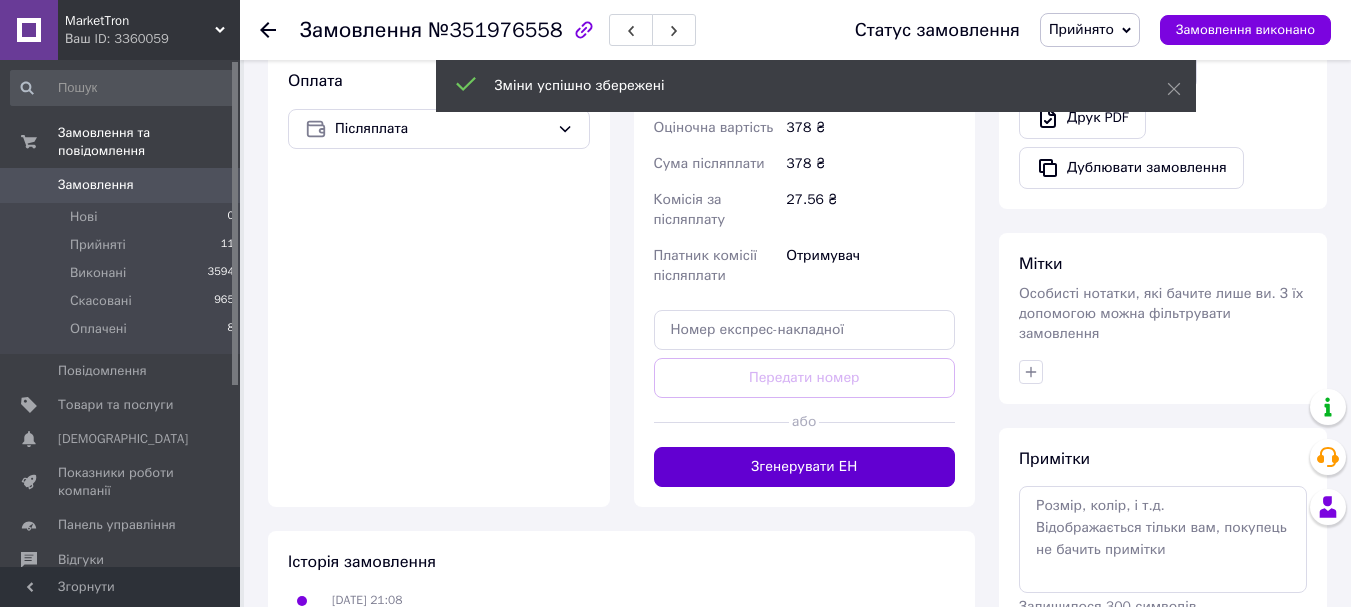 click on "Згенерувати ЕН" at bounding box center [805, 467] 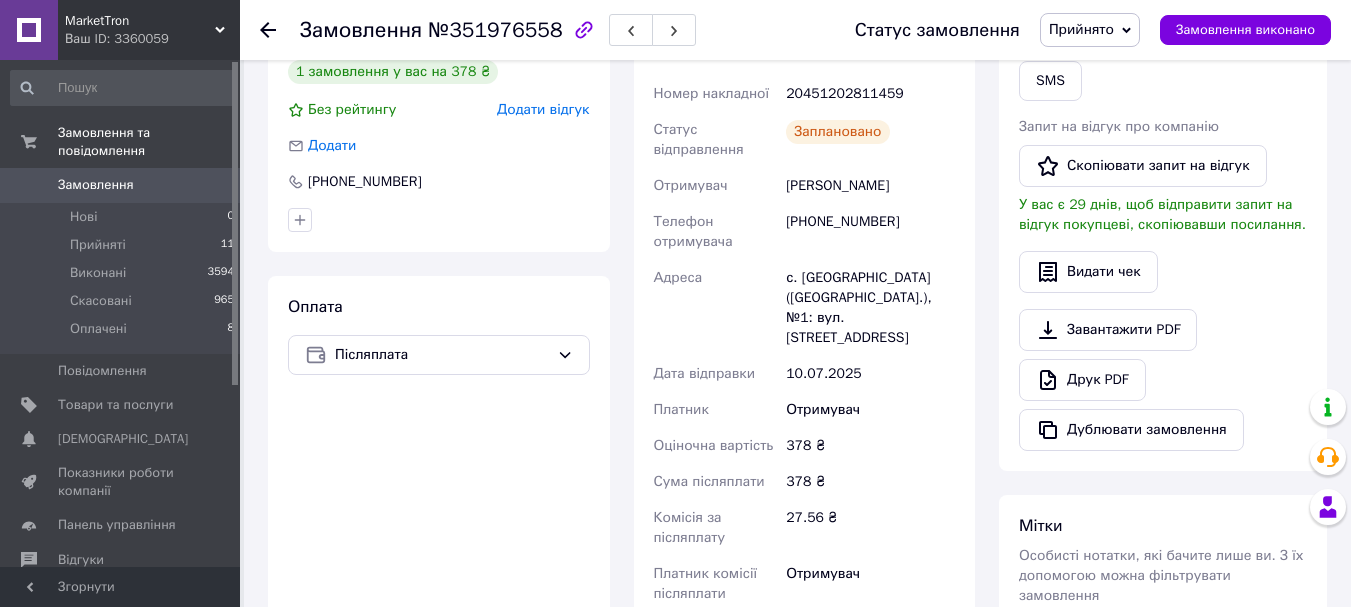 scroll, scrollTop: 300, scrollLeft: 0, axis: vertical 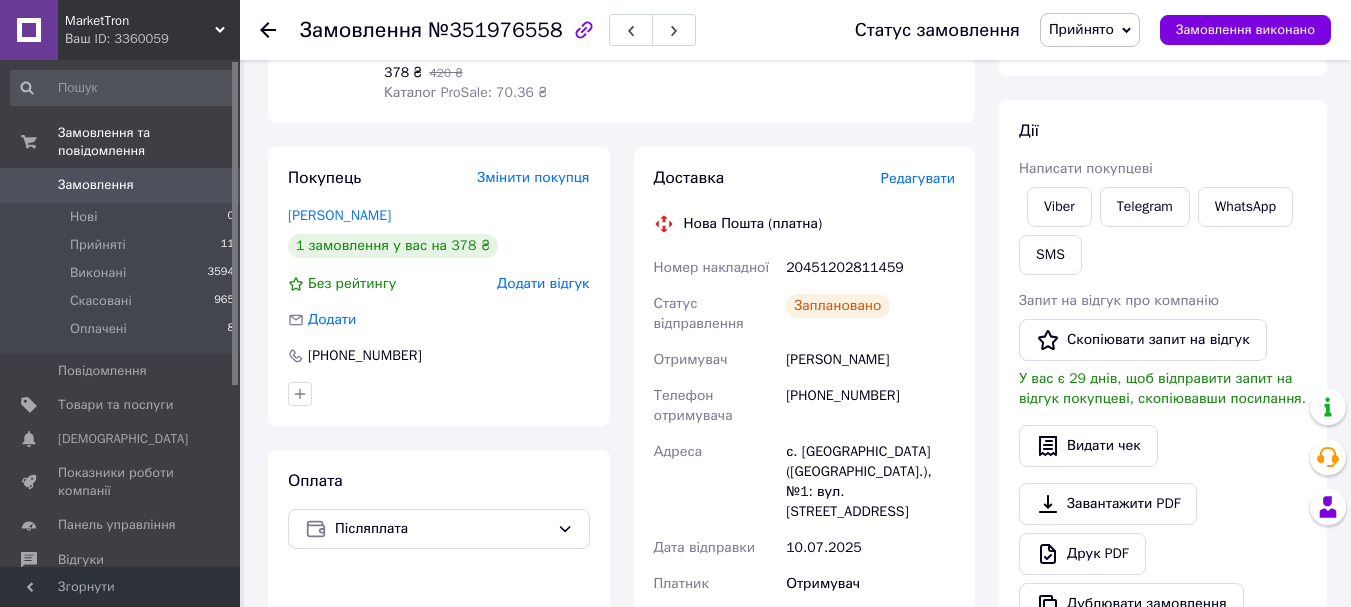 click on "Замовлення" at bounding box center [96, 185] 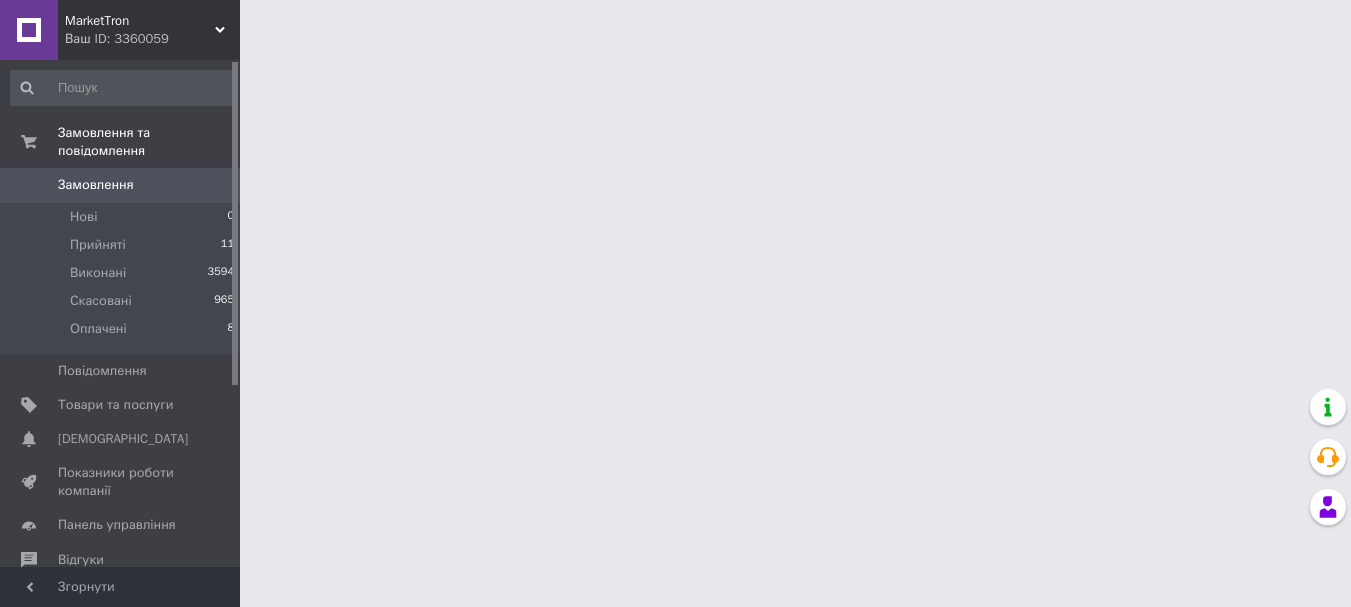 scroll, scrollTop: 0, scrollLeft: 0, axis: both 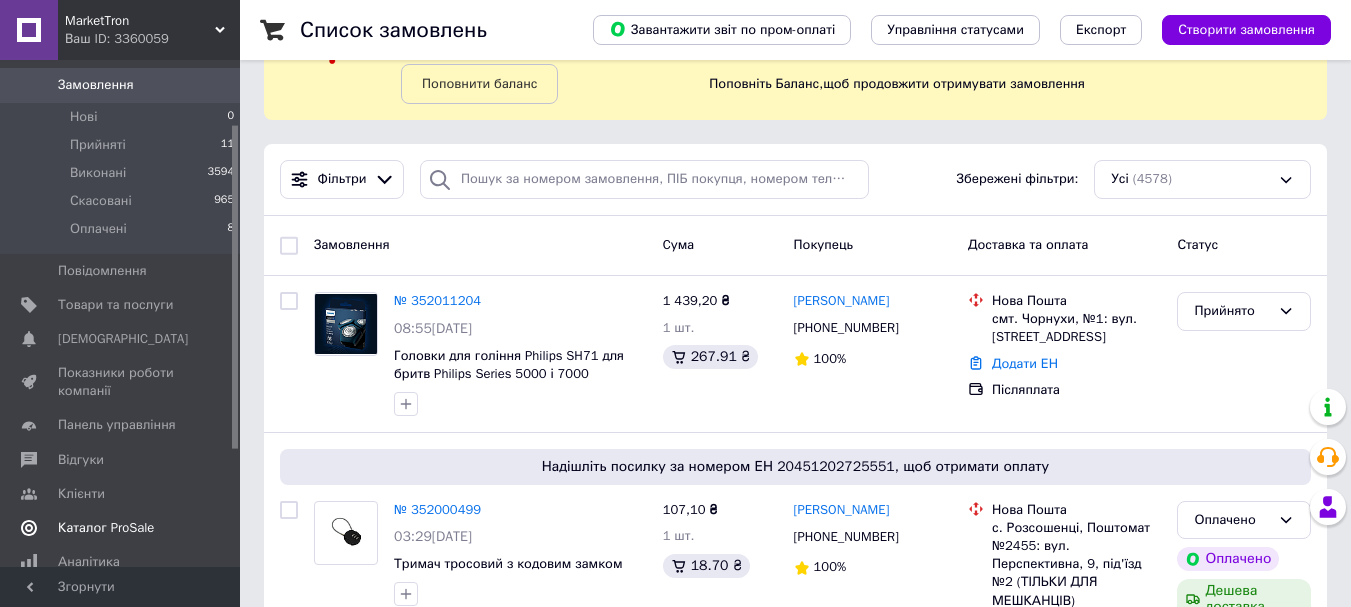 click on "Каталог ProSale" at bounding box center [106, 528] 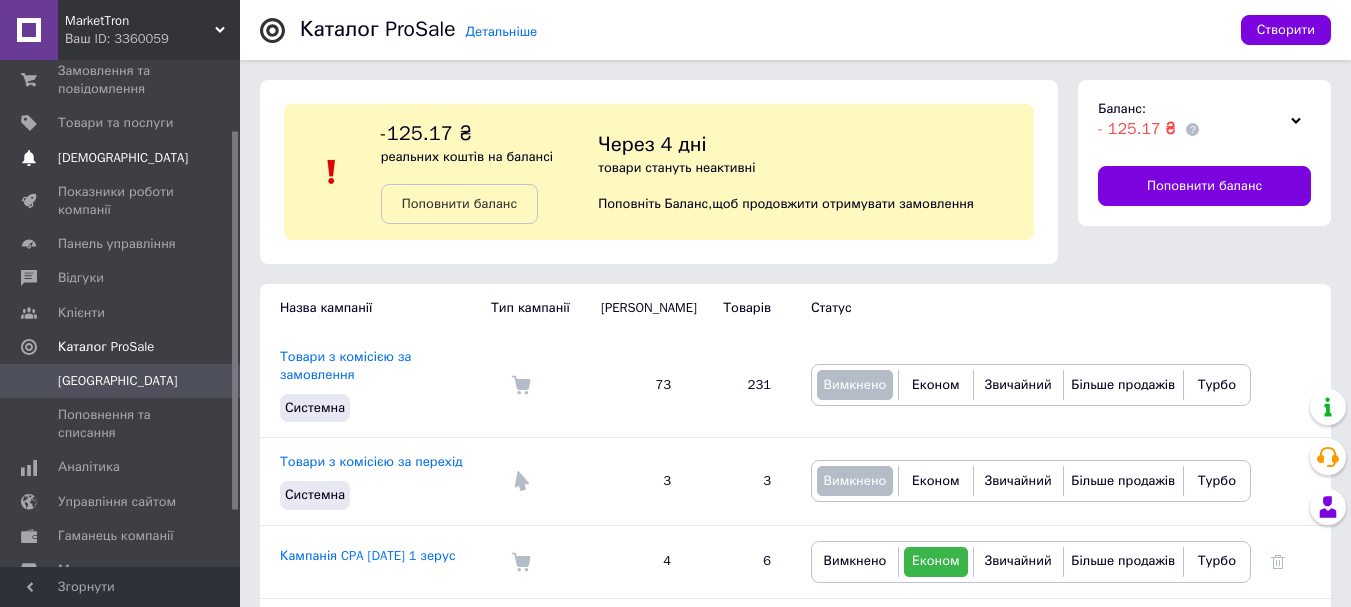 scroll, scrollTop: 0, scrollLeft: 0, axis: both 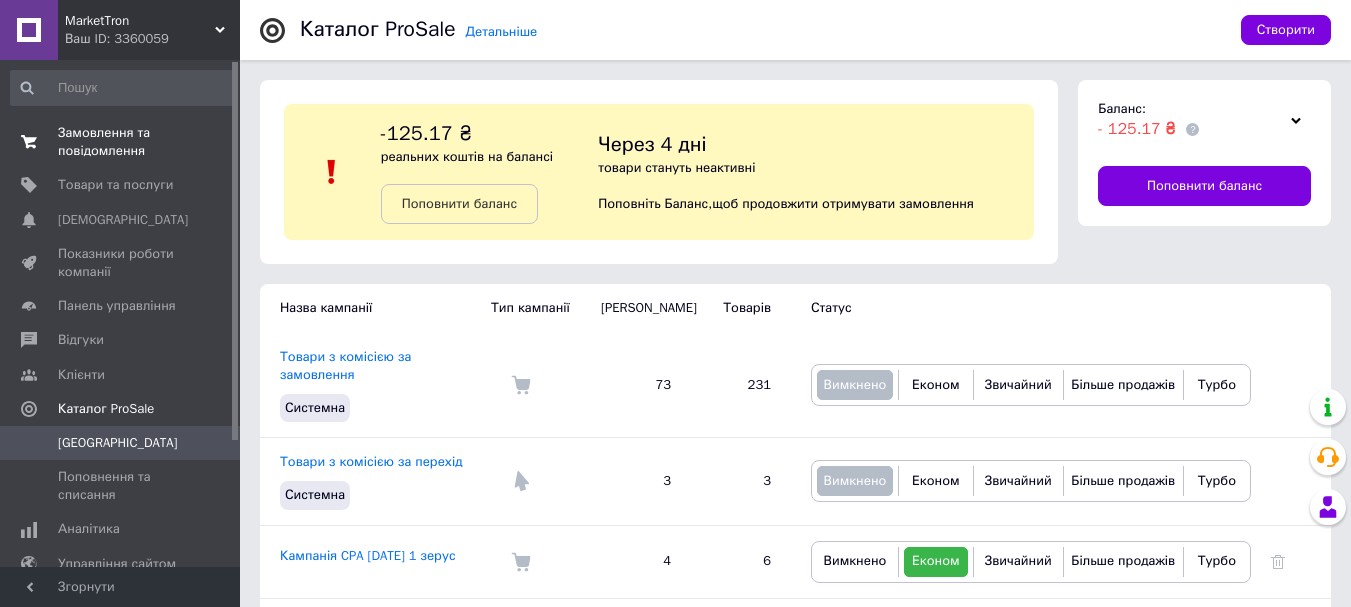 click on "Замовлення та повідомлення" at bounding box center (121, 142) 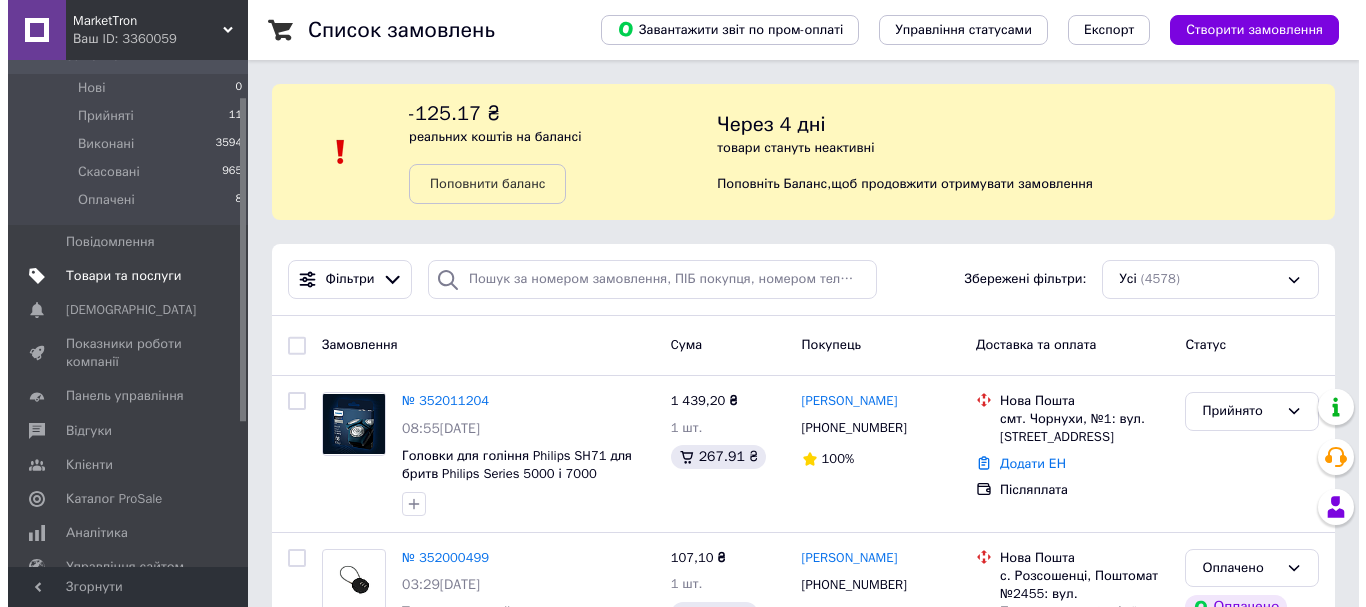 scroll, scrollTop: 200, scrollLeft: 0, axis: vertical 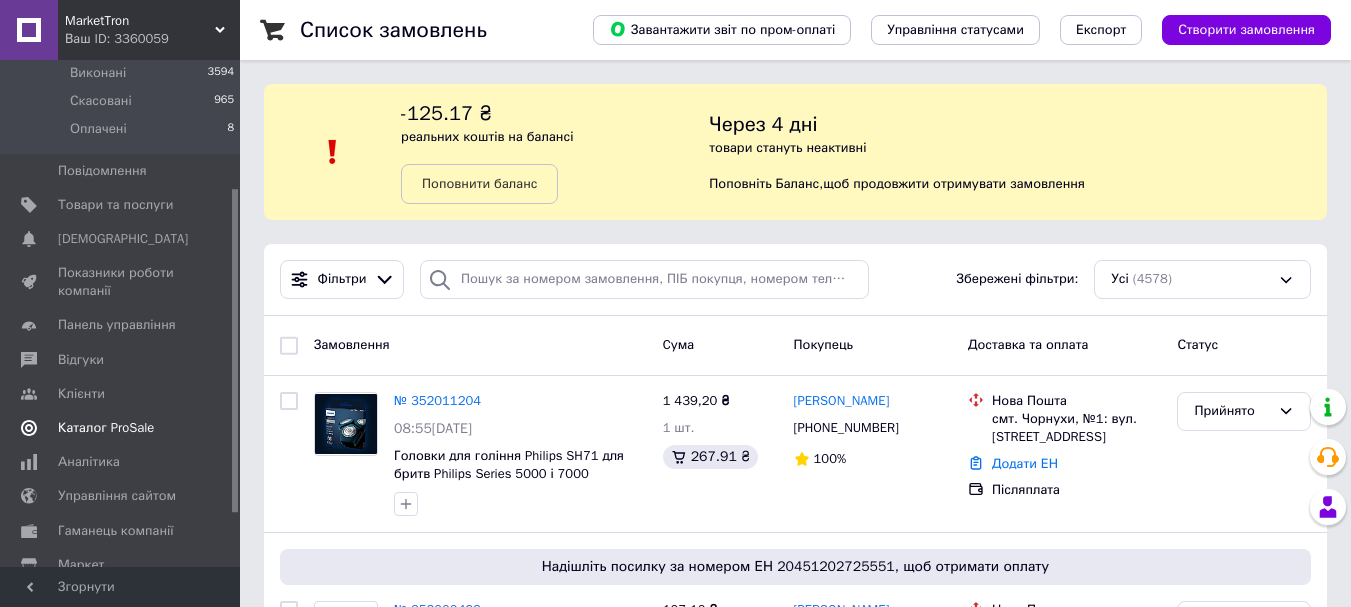 click on "Каталог ProSale" at bounding box center (106, 428) 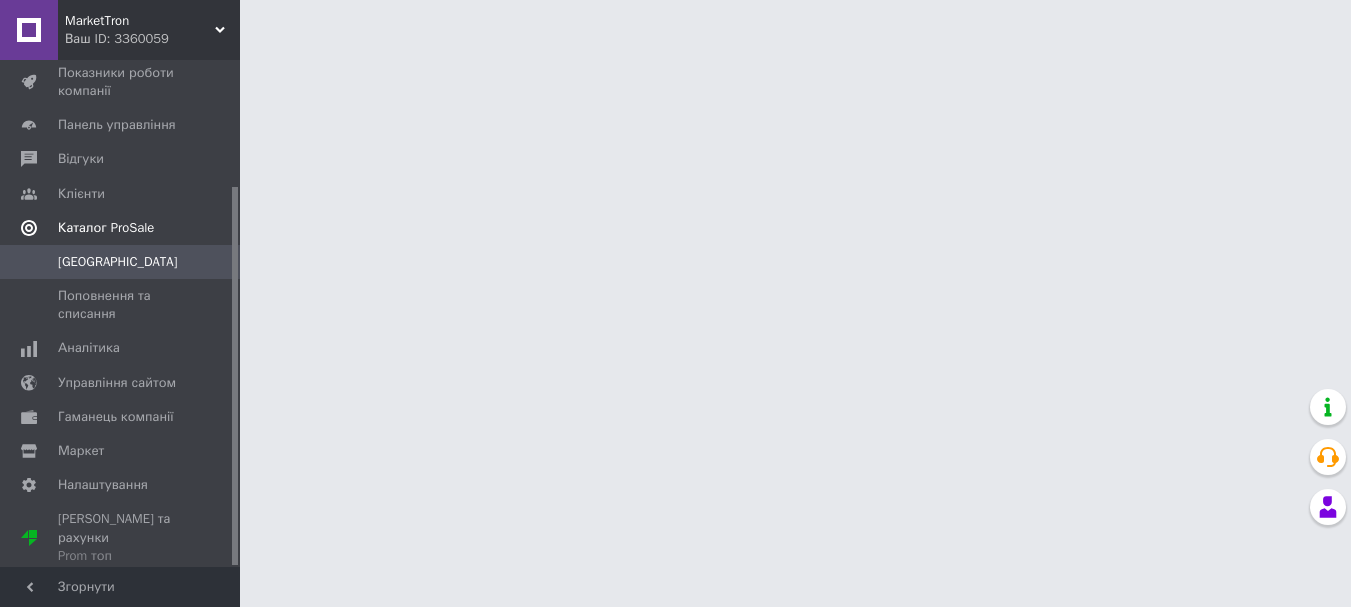 scroll, scrollTop: 169, scrollLeft: 0, axis: vertical 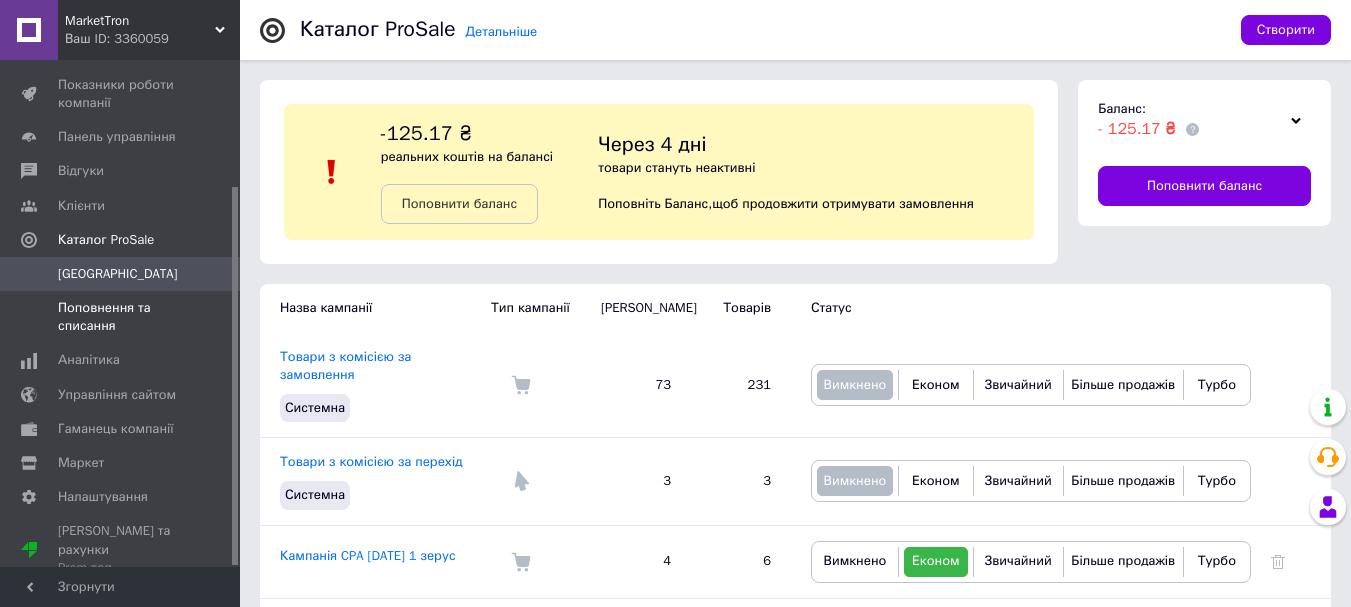 click on "Поповнення та списання" at bounding box center (121, 317) 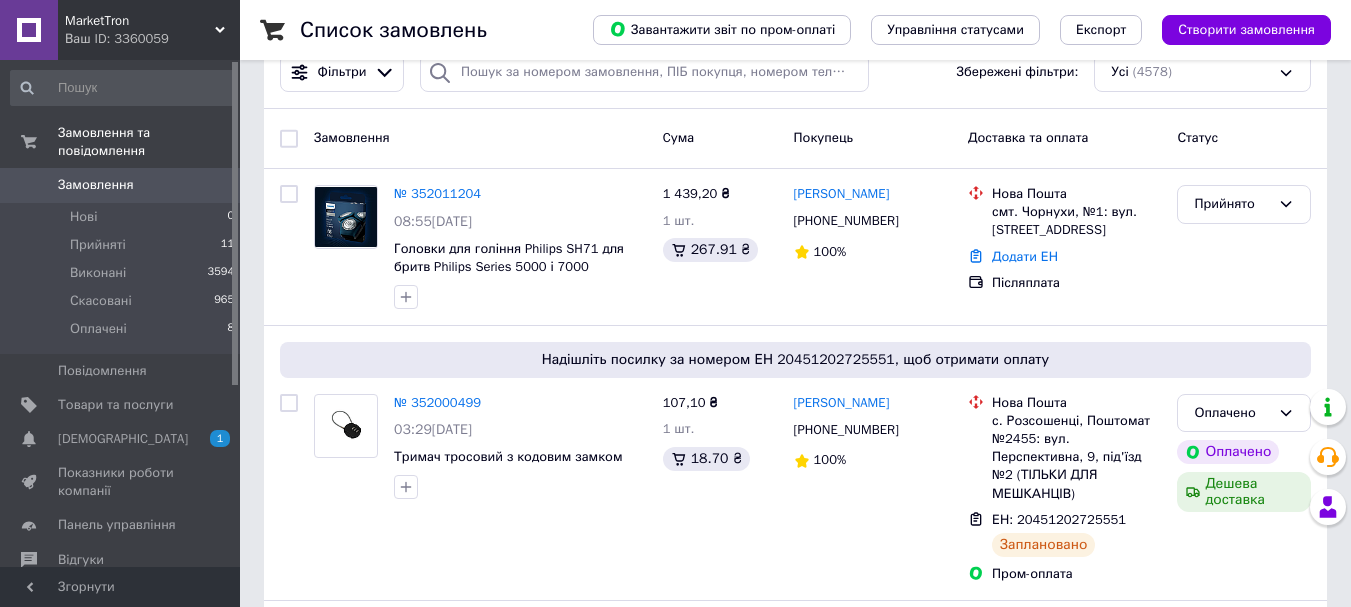 scroll, scrollTop: 100, scrollLeft: 0, axis: vertical 